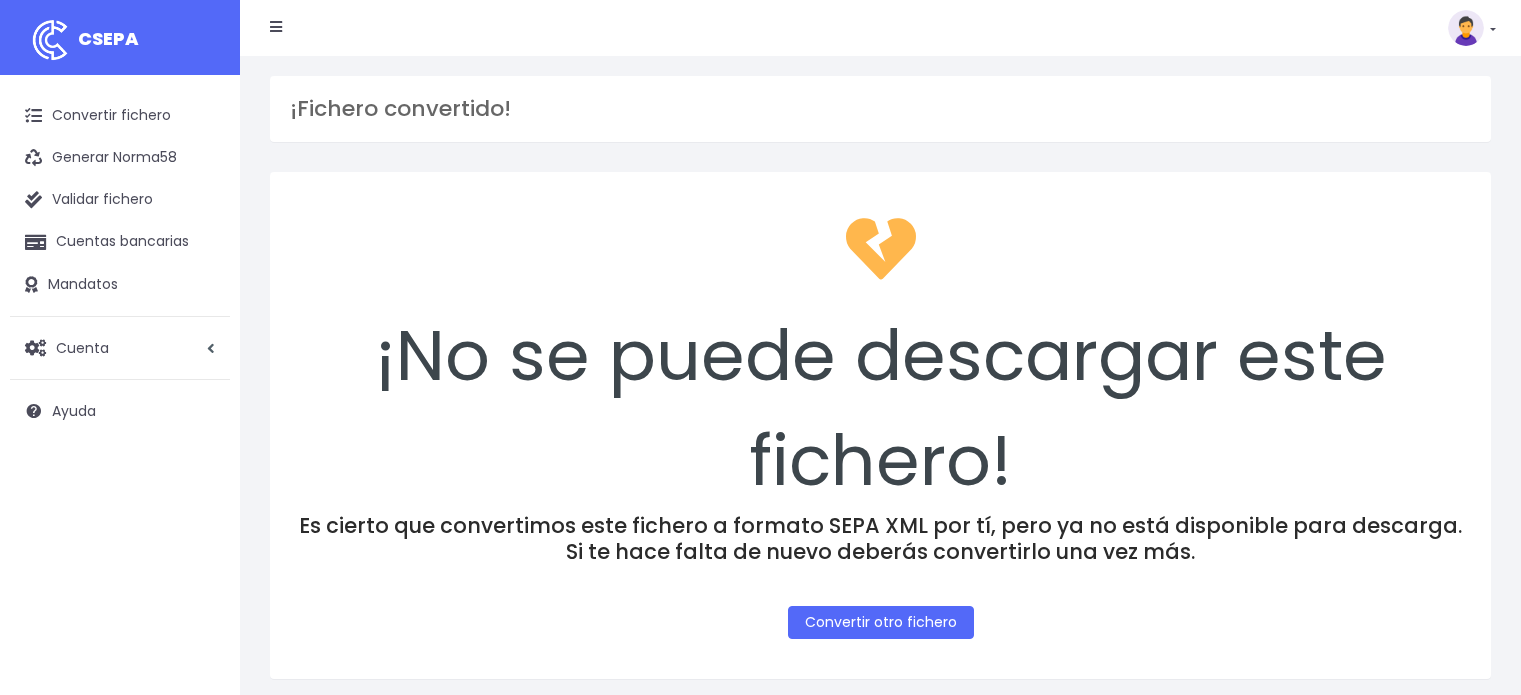 scroll, scrollTop: 0, scrollLeft: 0, axis: both 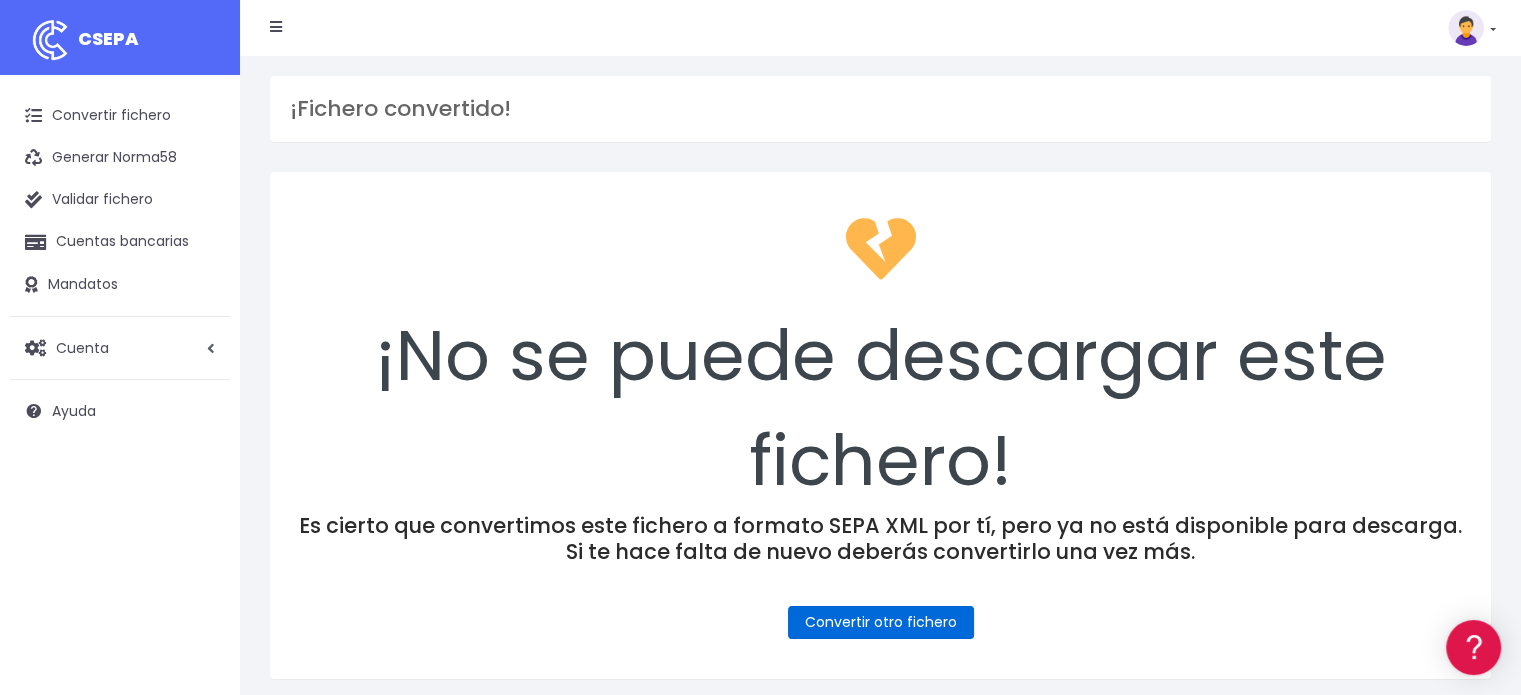 click on "Convertir otro fichero" at bounding box center (881, 622) 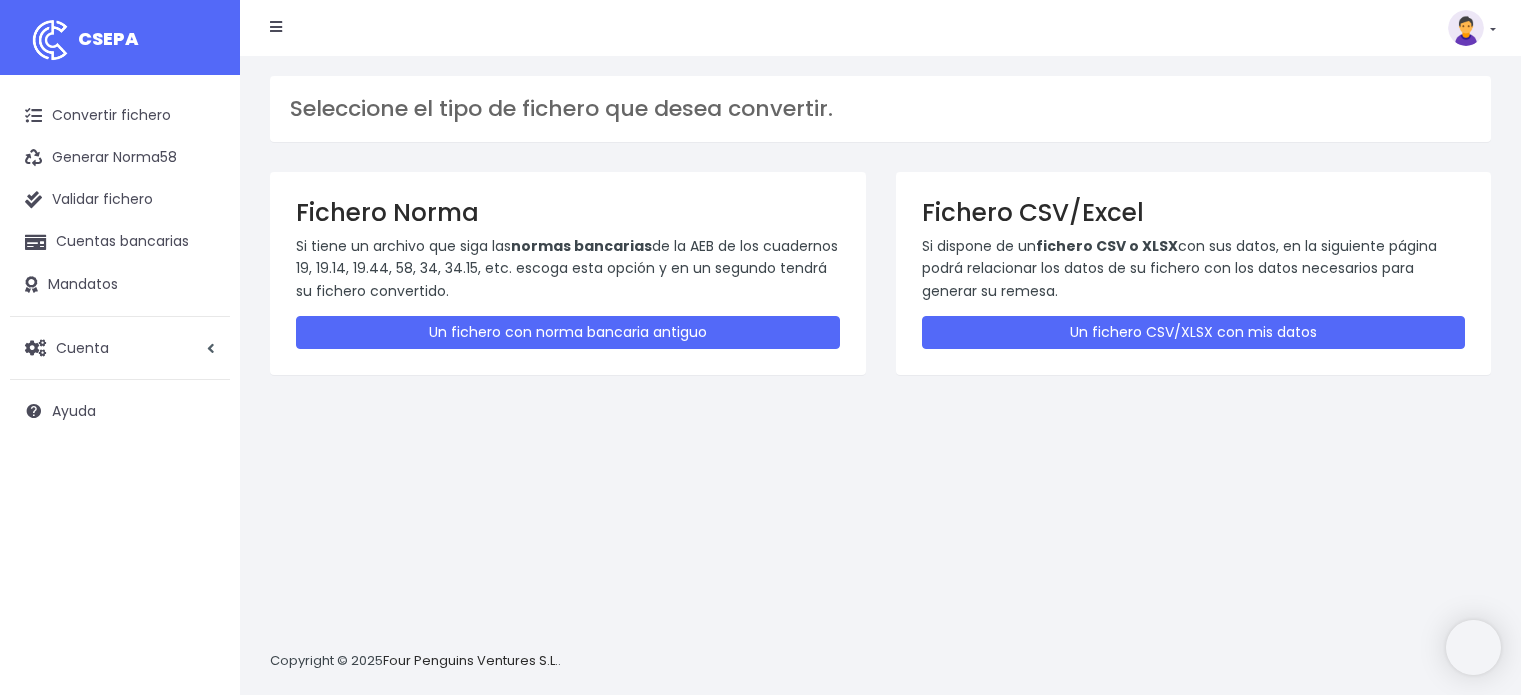 scroll, scrollTop: 0, scrollLeft: 0, axis: both 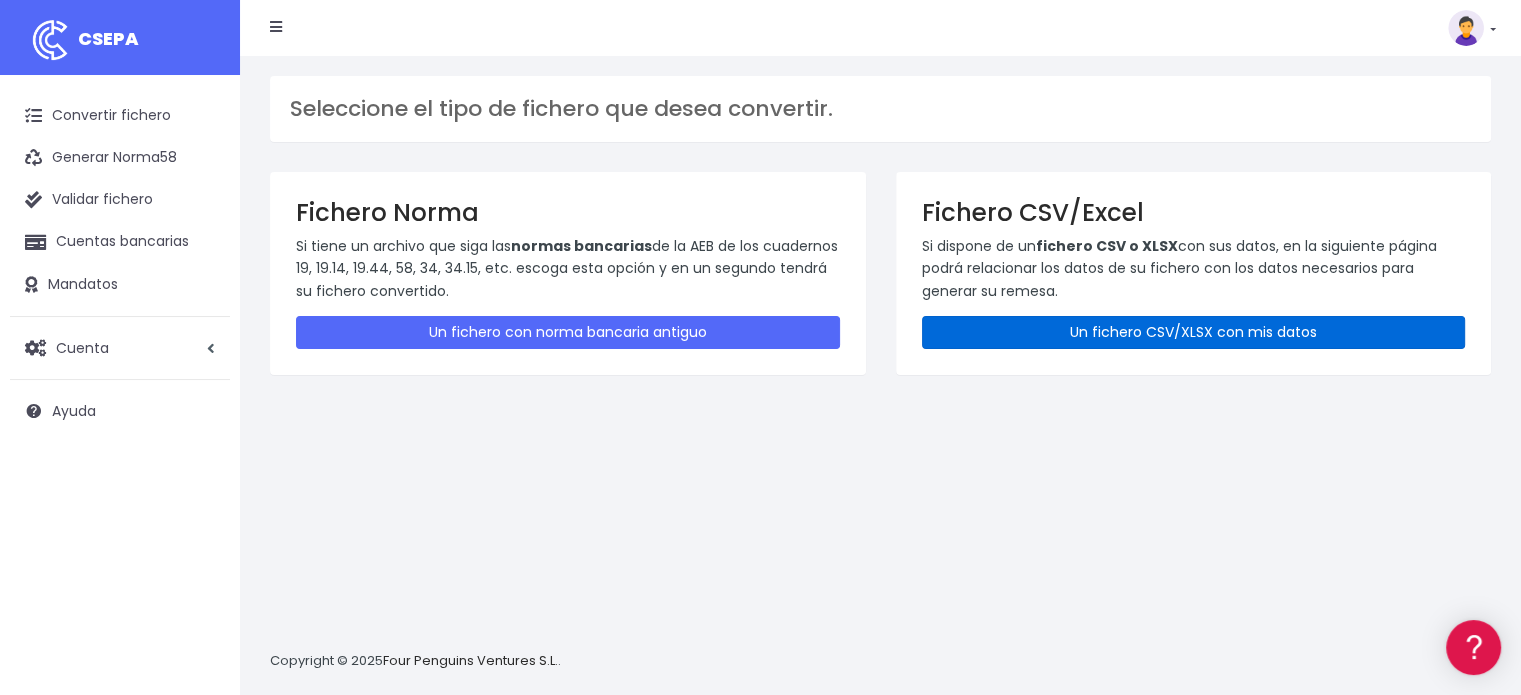 click on "Un fichero CSV/XLSX con mis datos" at bounding box center (1194, 332) 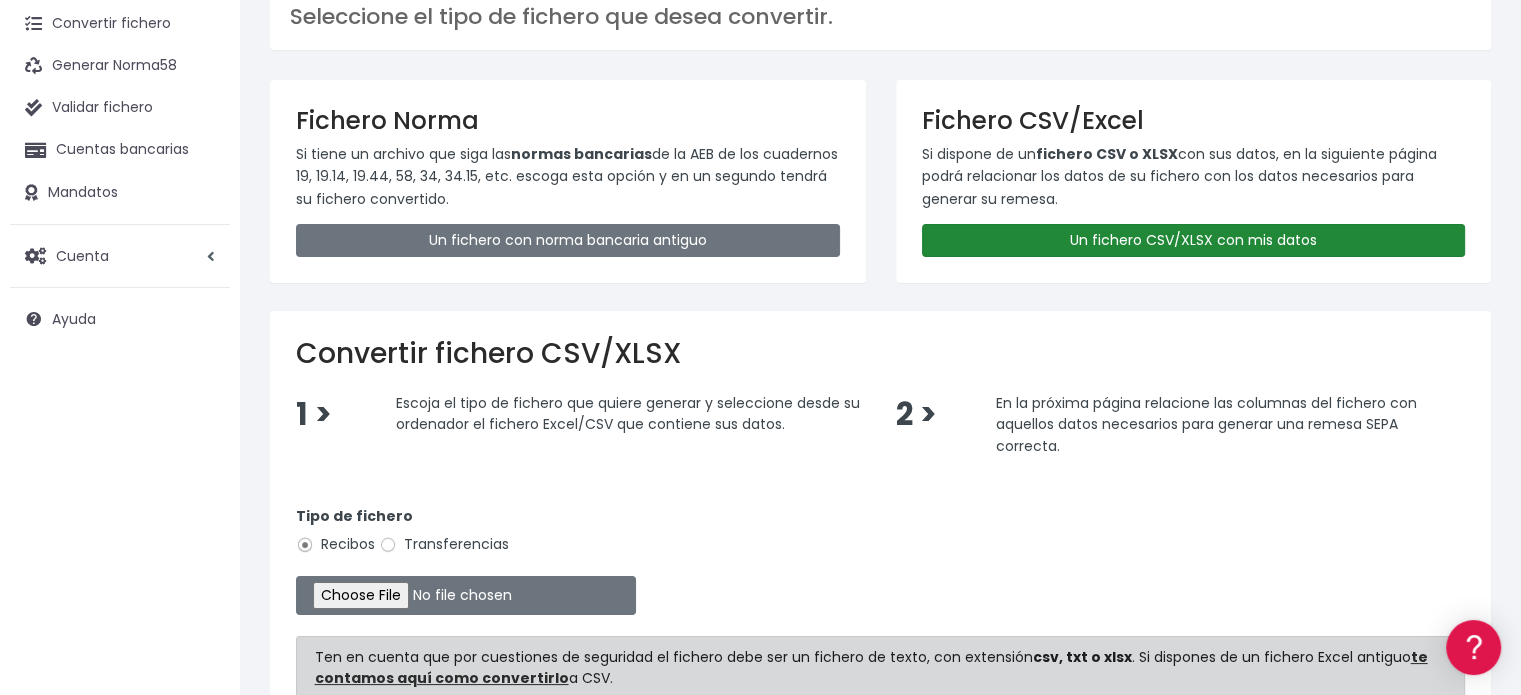 scroll, scrollTop: 200, scrollLeft: 0, axis: vertical 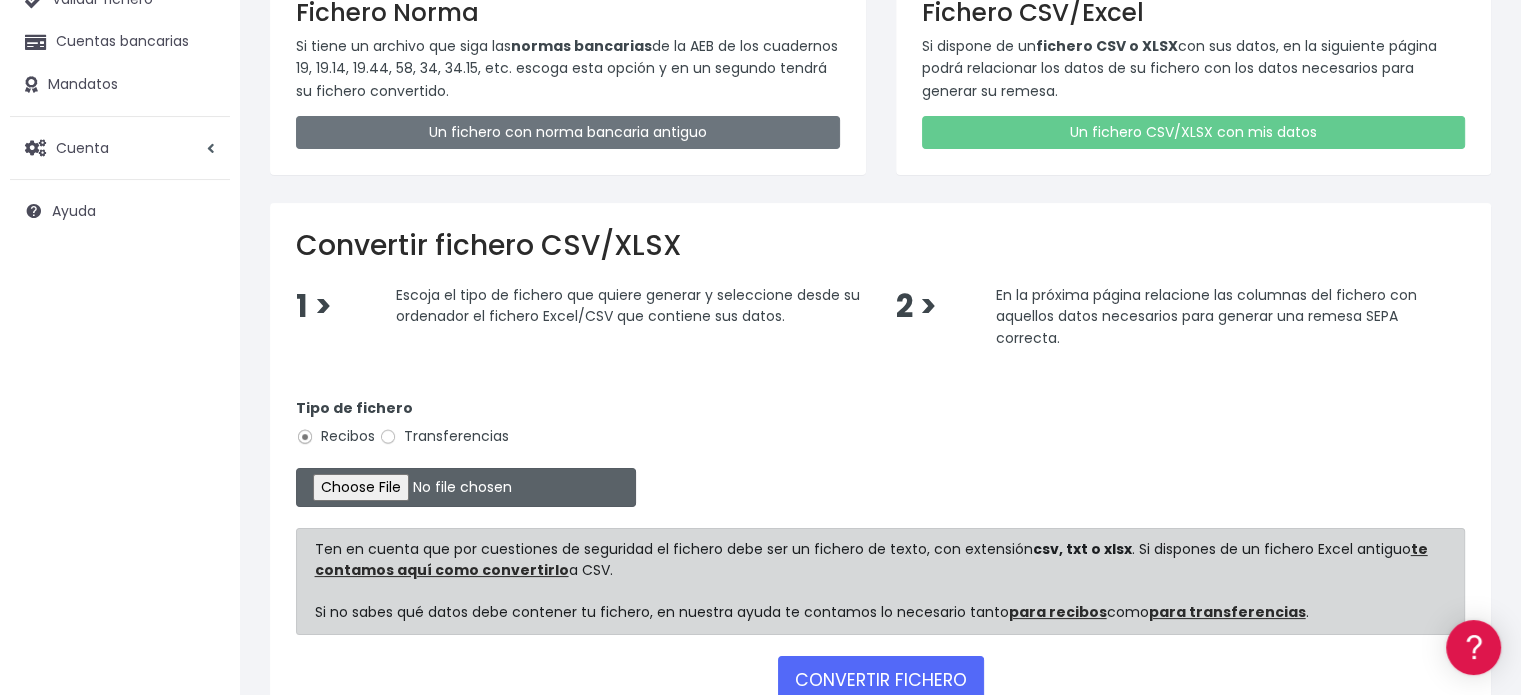 click at bounding box center [466, 487] 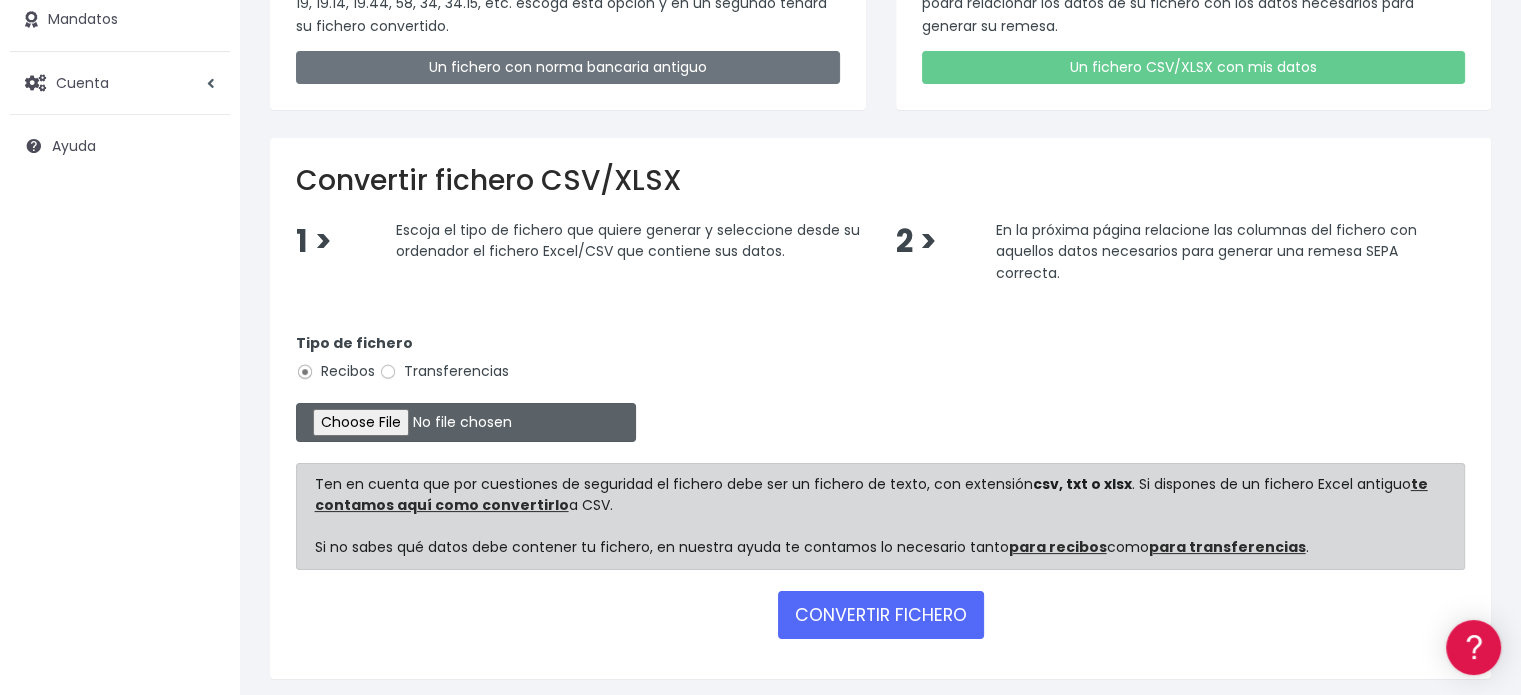 scroll, scrollTop: 332, scrollLeft: 0, axis: vertical 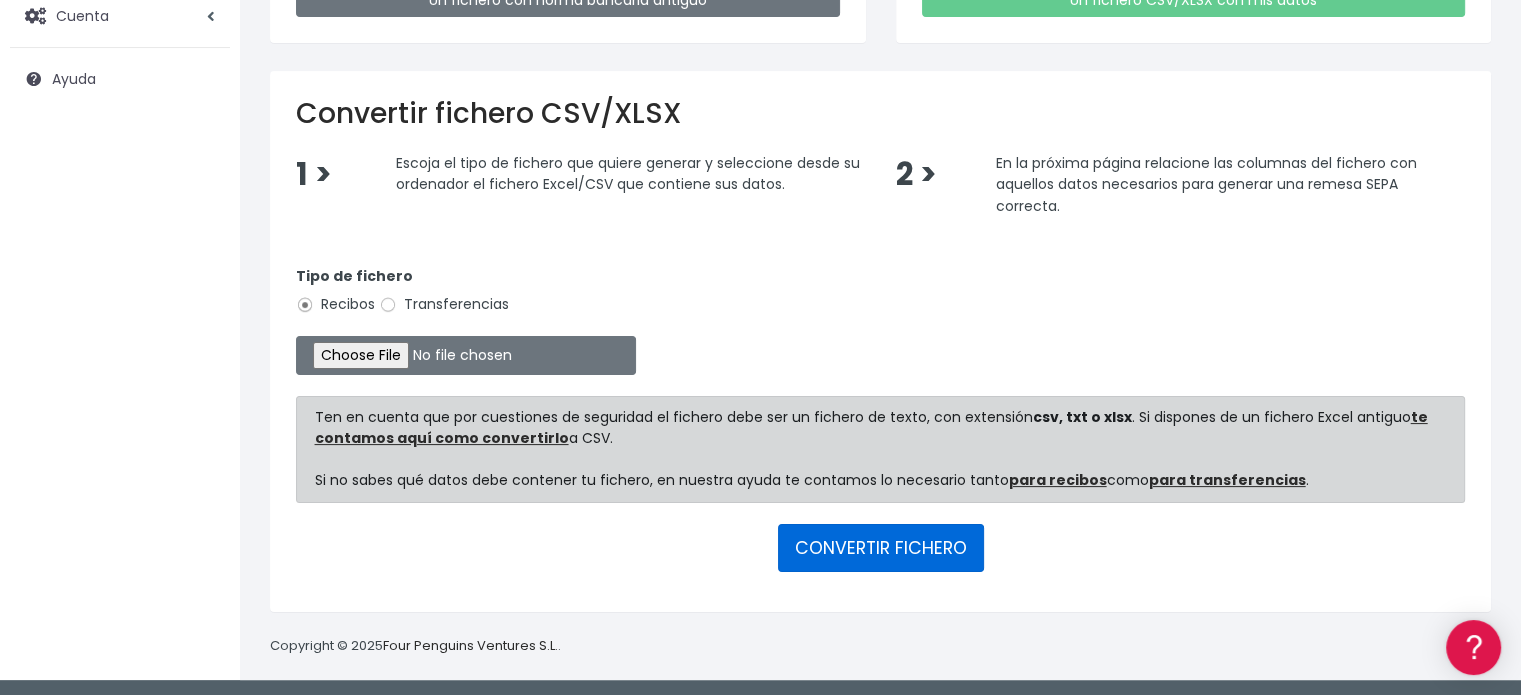 click on "CONVERTIR FICHERO" at bounding box center [881, 548] 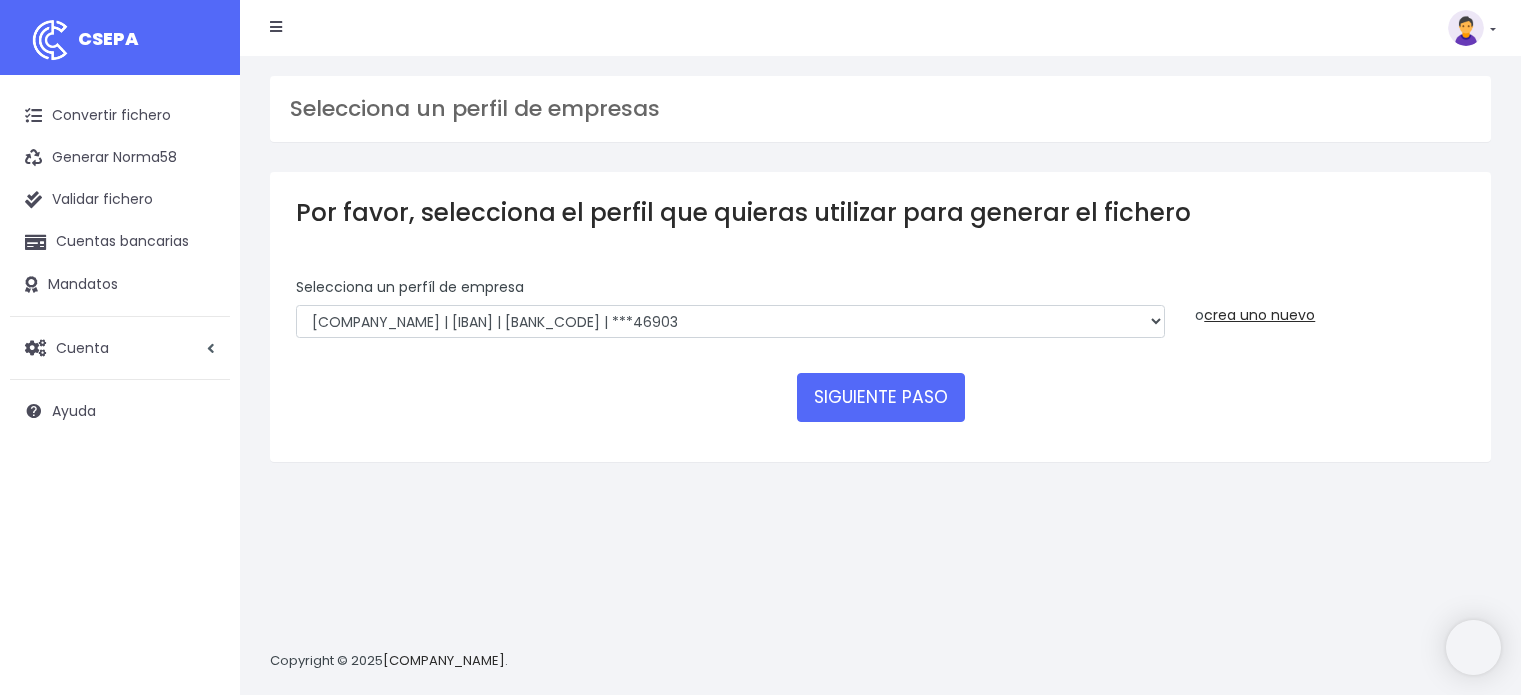 scroll, scrollTop: 0, scrollLeft: 0, axis: both 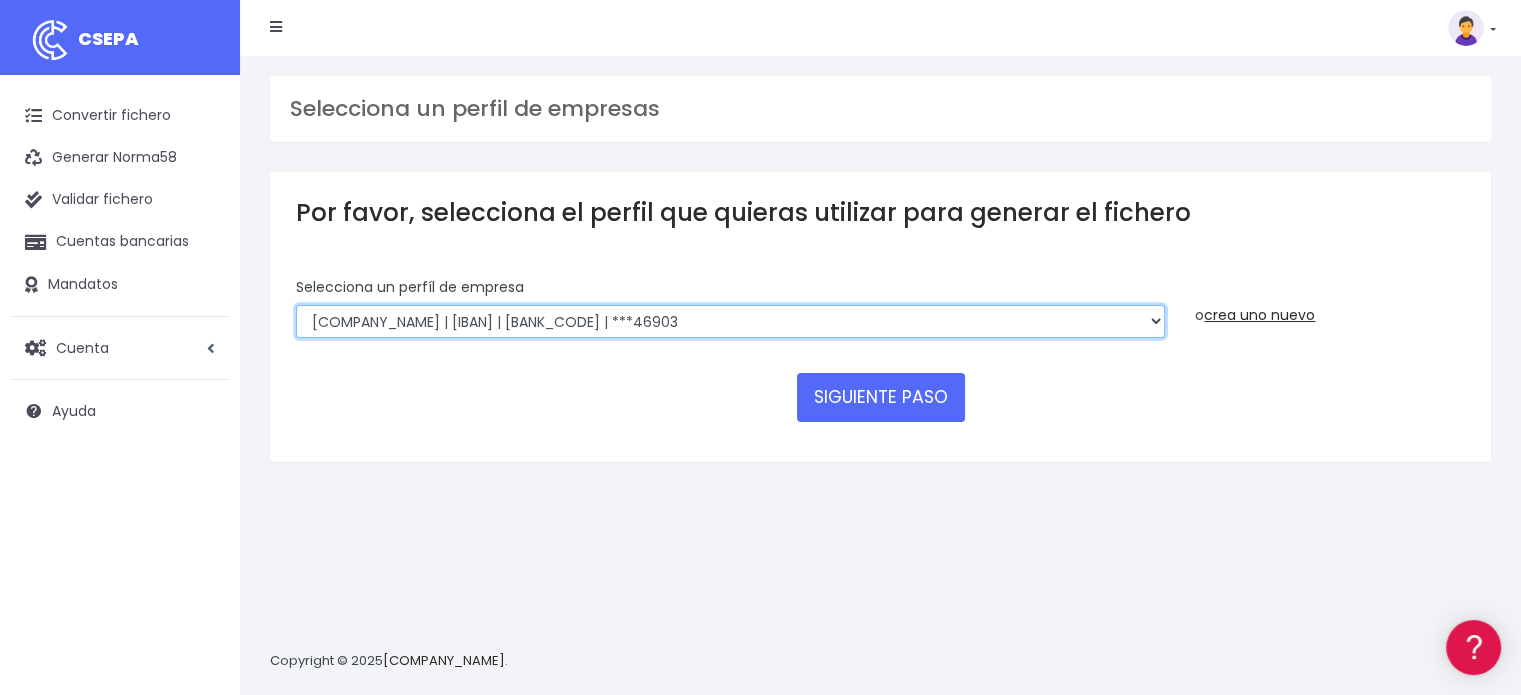 click on "Looper | ES16001B73946113 | CAHMESMMXXX | ***70112
Looper | ES16001B73946113 | BSABESBBXXX | ***71780
LOOPER CAPITAL SLU | ES16002B73946113 | CAIXESBBXXX | ***46903
Looper Capital SLU | ES16001B73946113 | BKBKESMMXXX | ***83486
Looper | ES16001B73946113 | INGDESMMXXX | ***36078" at bounding box center [730, 322] 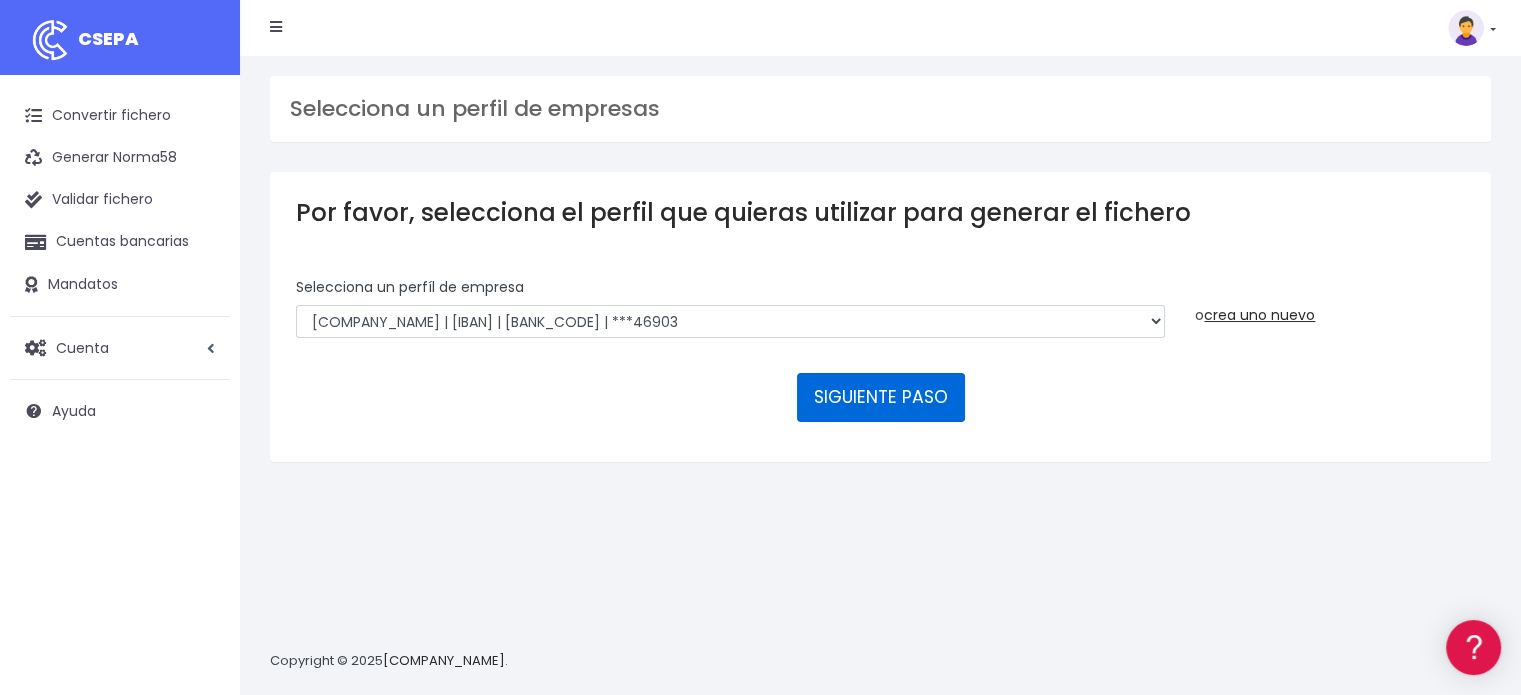 click on "SIGUIENTE PASO" at bounding box center (881, 397) 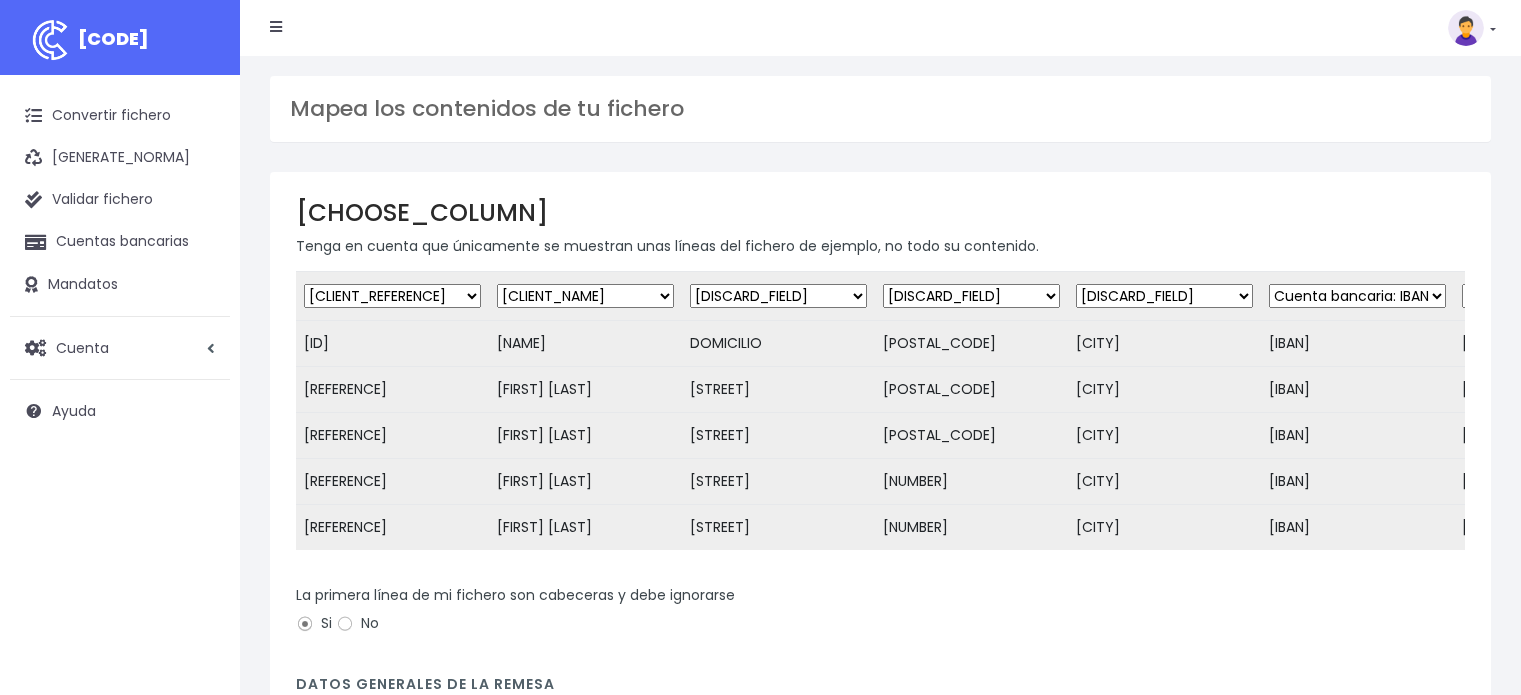 scroll, scrollTop: 0, scrollLeft: 0, axis: both 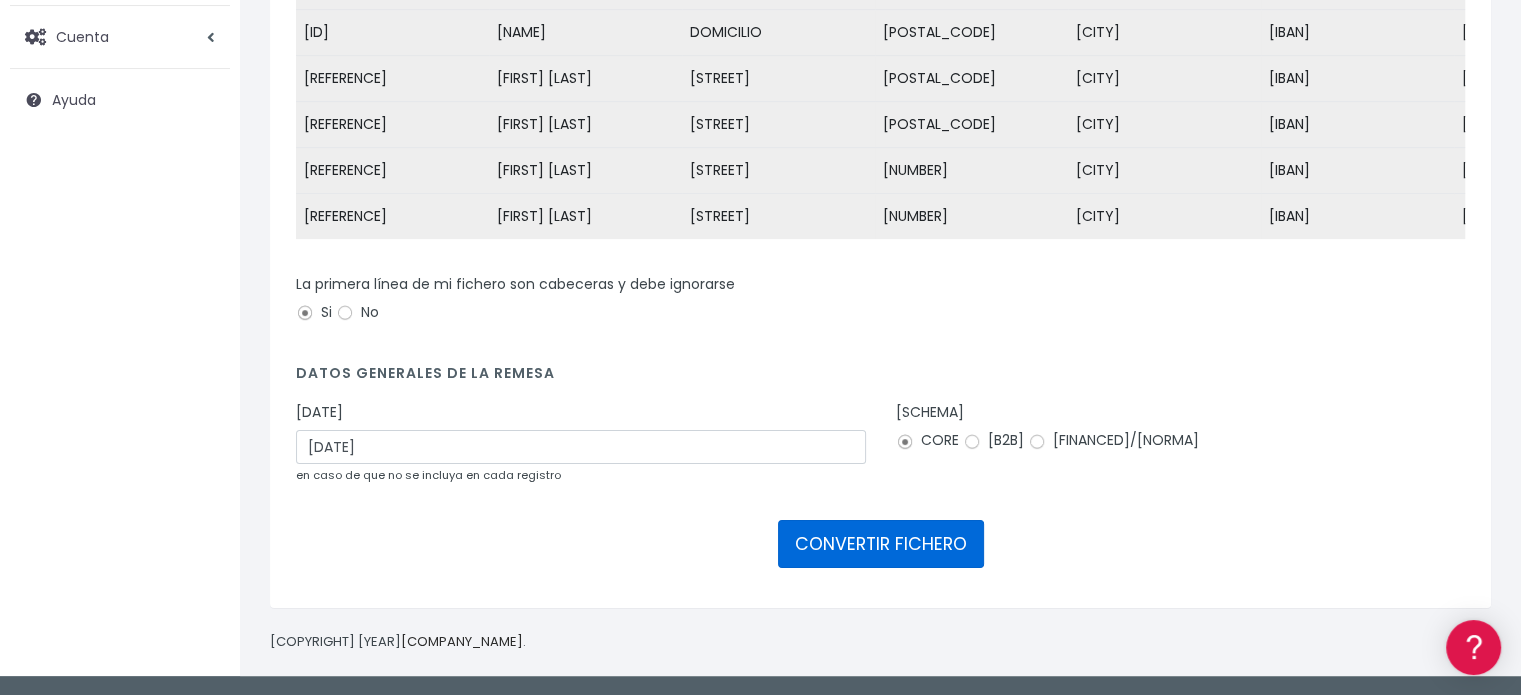 click on "CONVERTIR FICHERO" at bounding box center [881, 544] 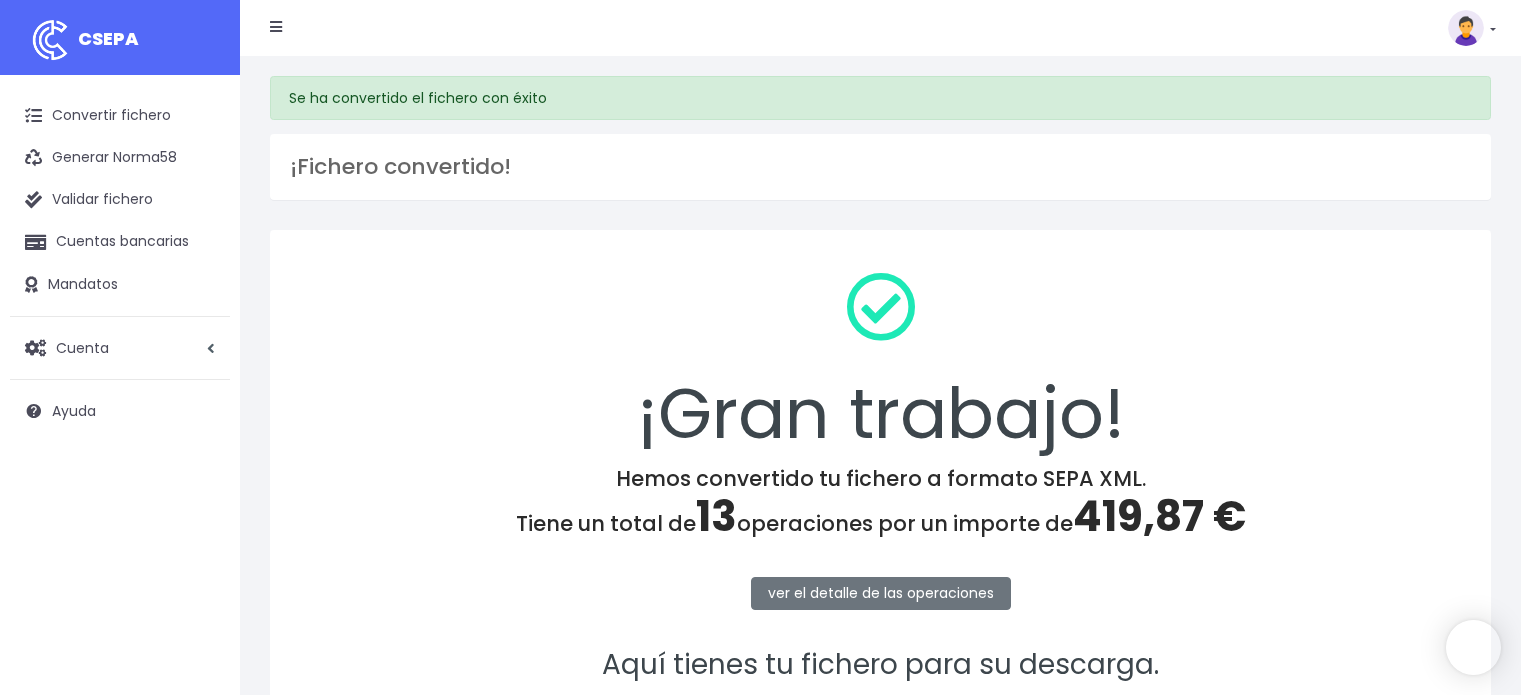 scroll, scrollTop: 0, scrollLeft: 0, axis: both 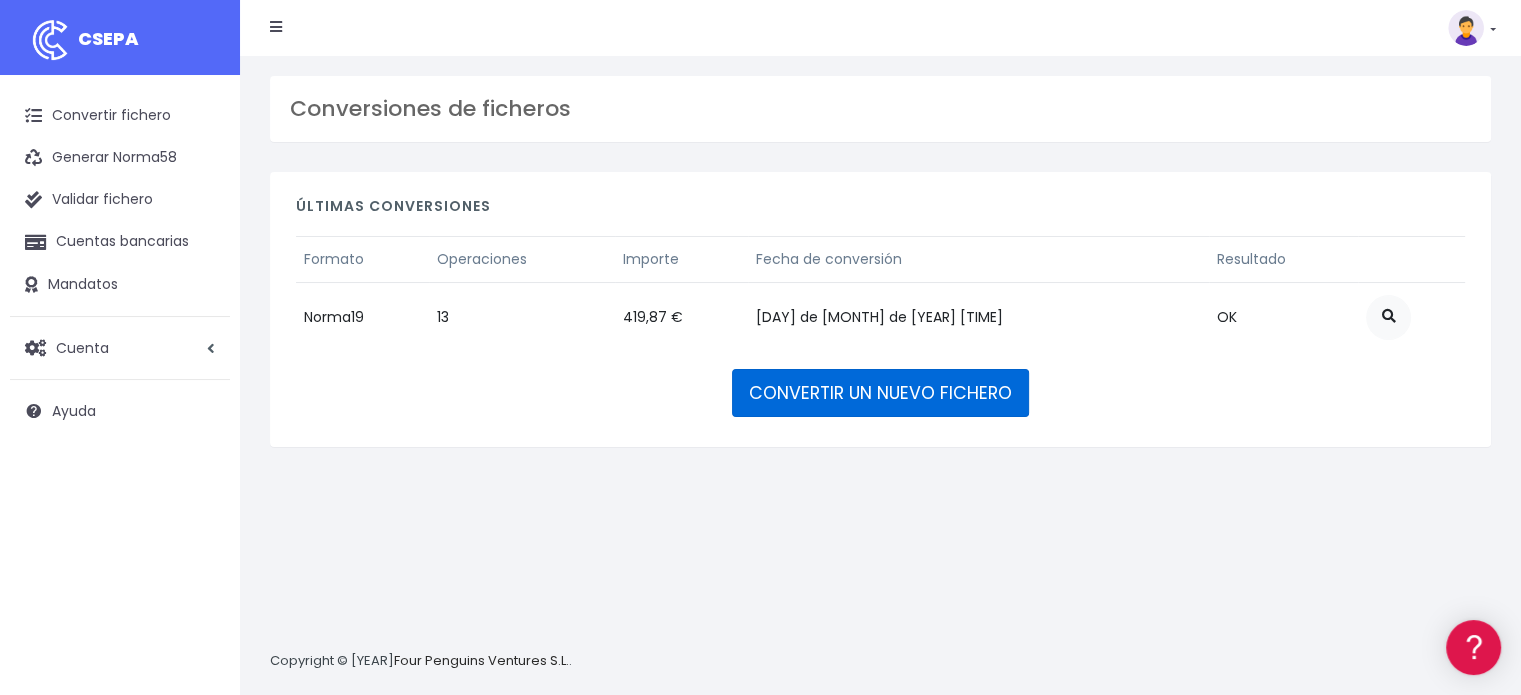 click on "CONVERTIR UN NUEVO FICHERO" at bounding box center (880, 393) 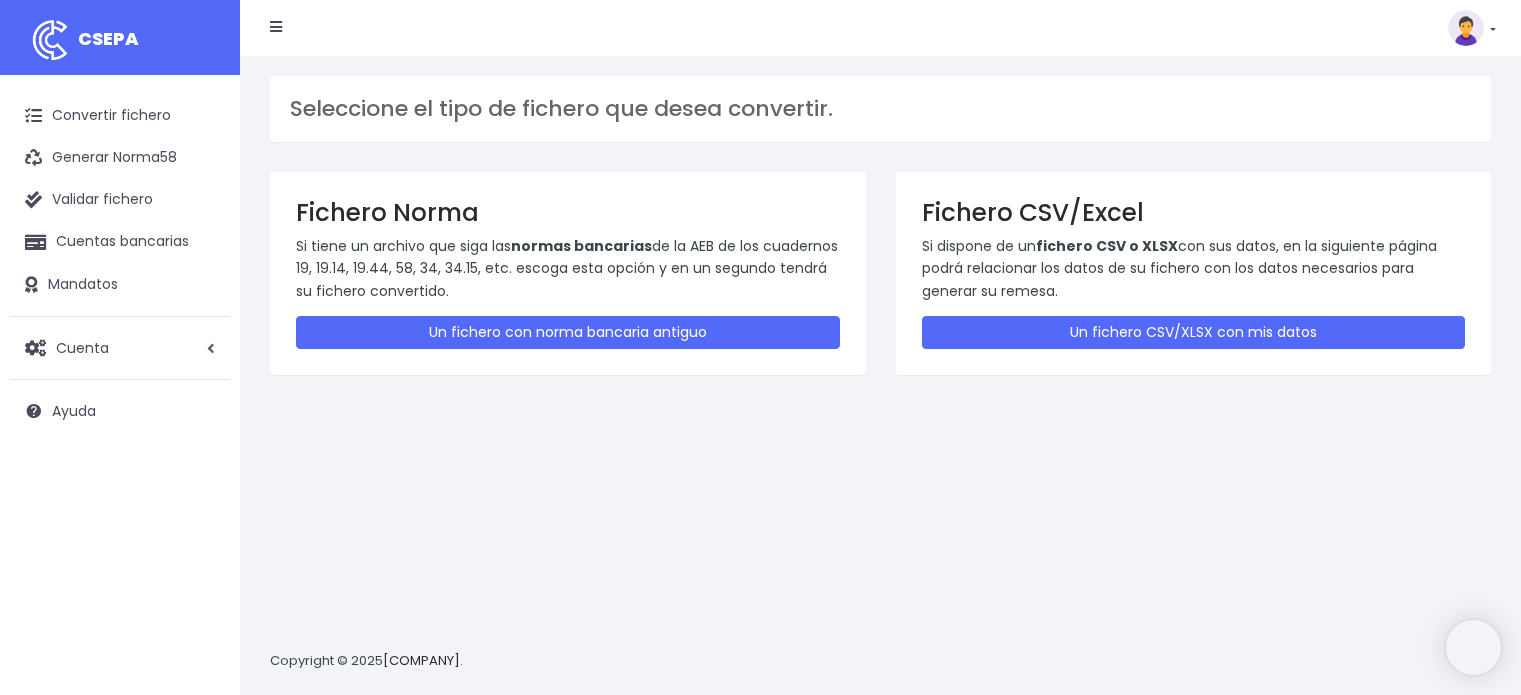 scroll, scrollTop: 0, scrollLeft: 0, axis: both 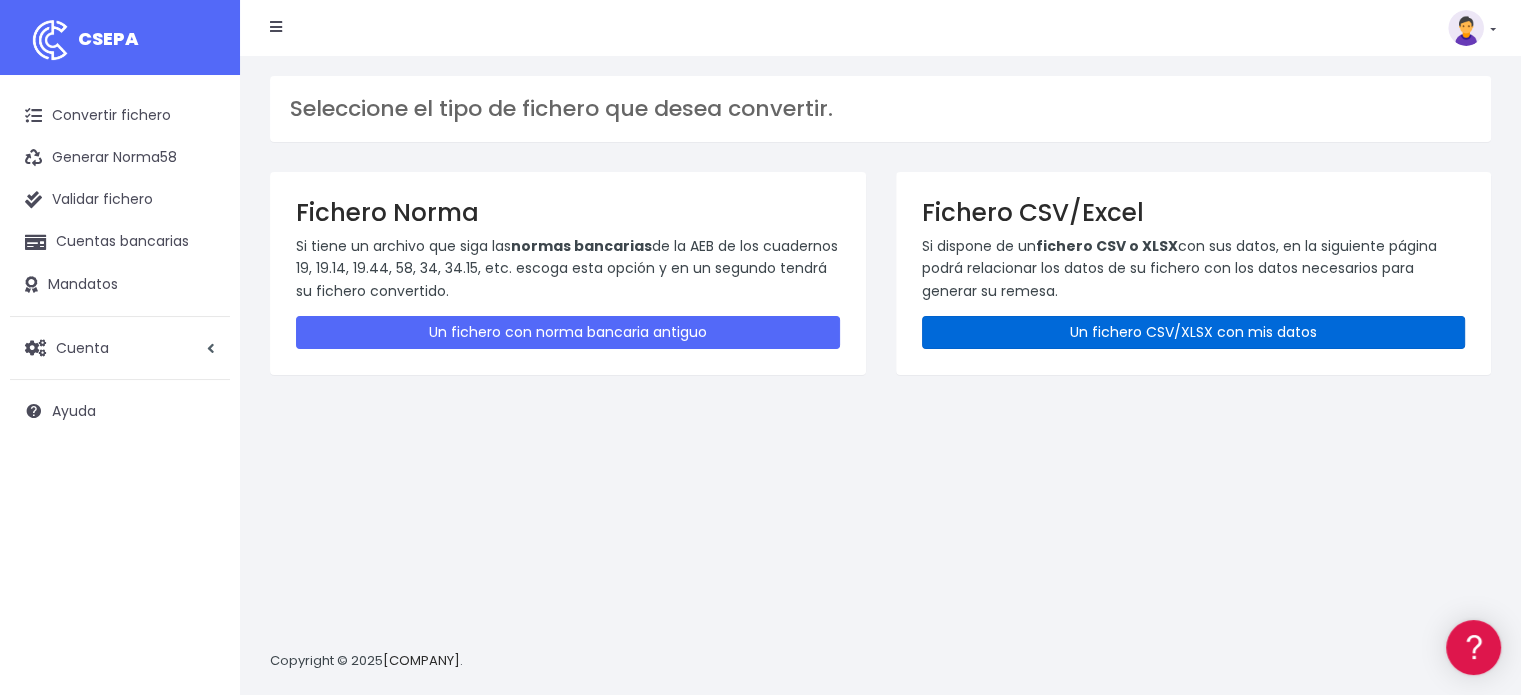 click on "Un fichero CSV/XLSX con mis datos" at bounding box center (1194, 332) 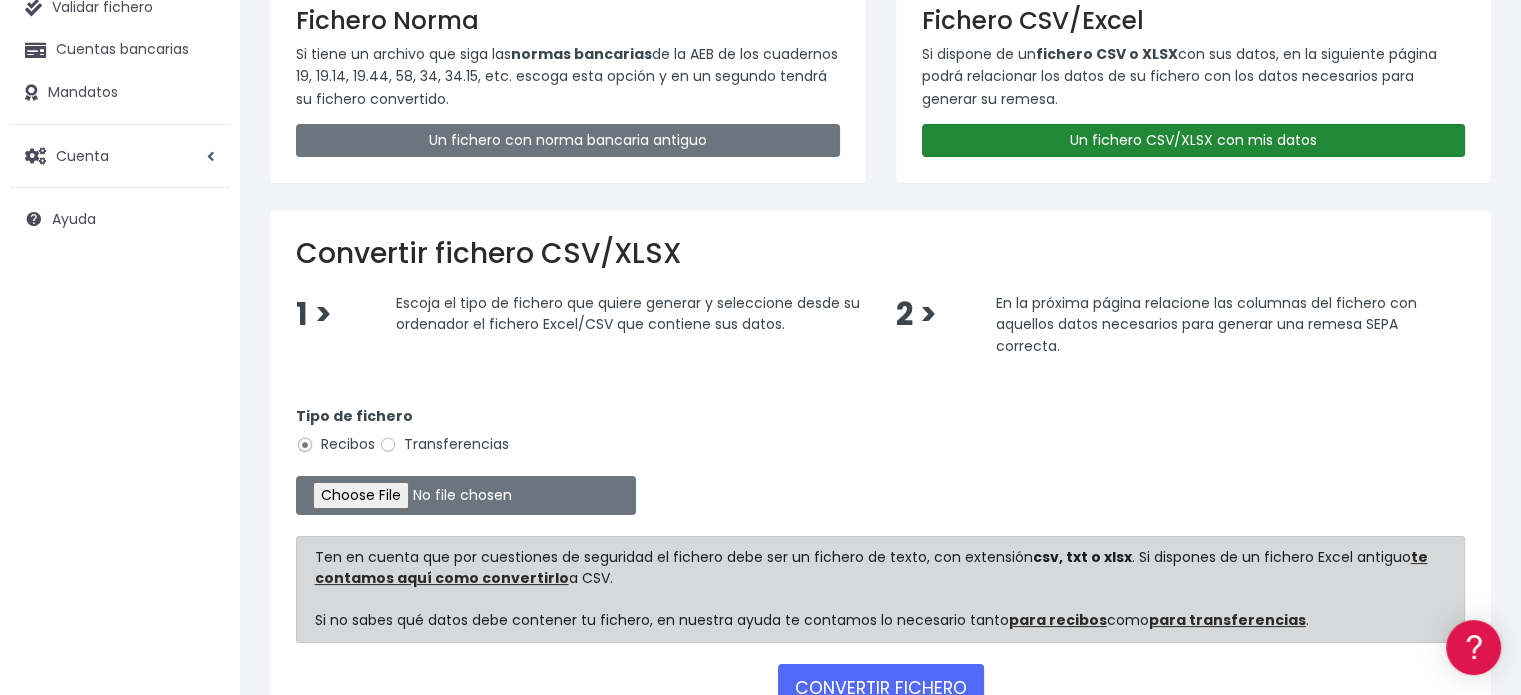 scroll, scrollTop: 332, scrollLeft: 0, axis: vertical 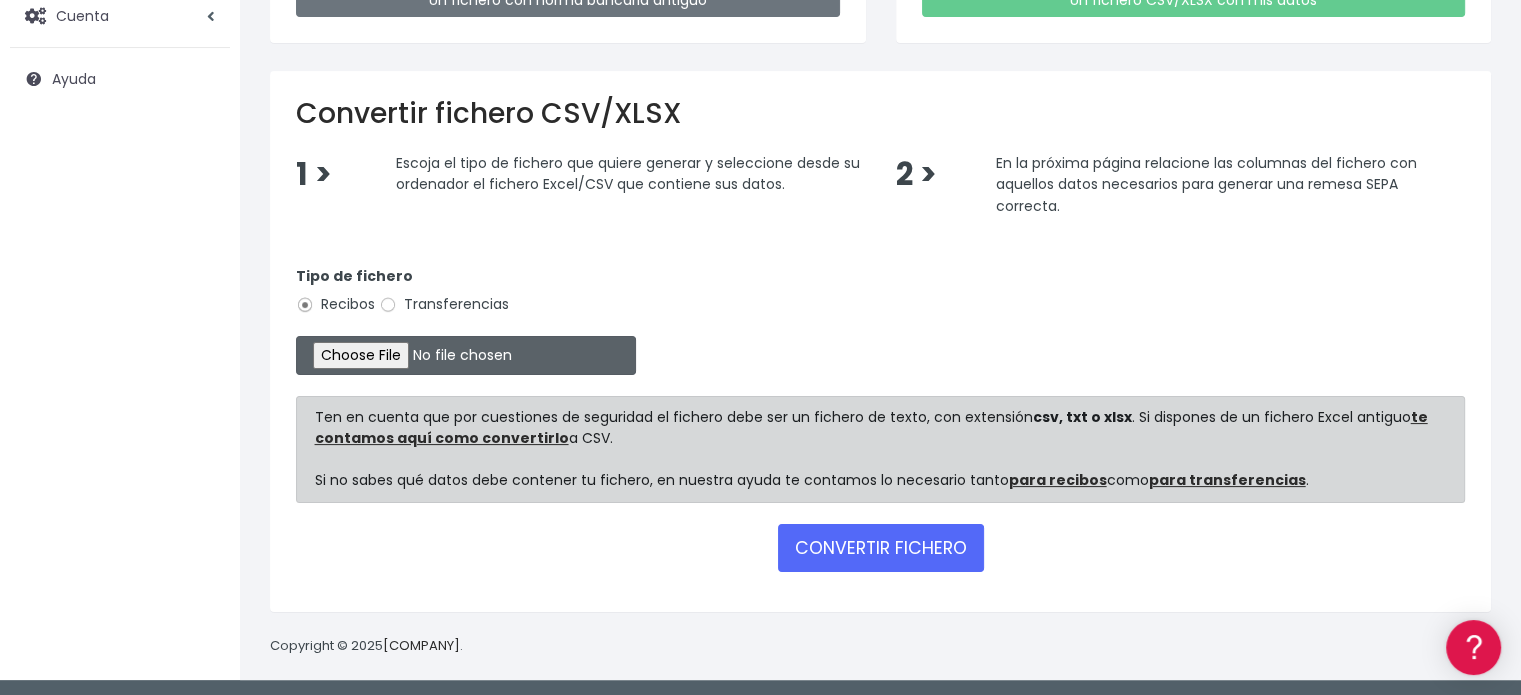 click at bounding box center (466, 355) 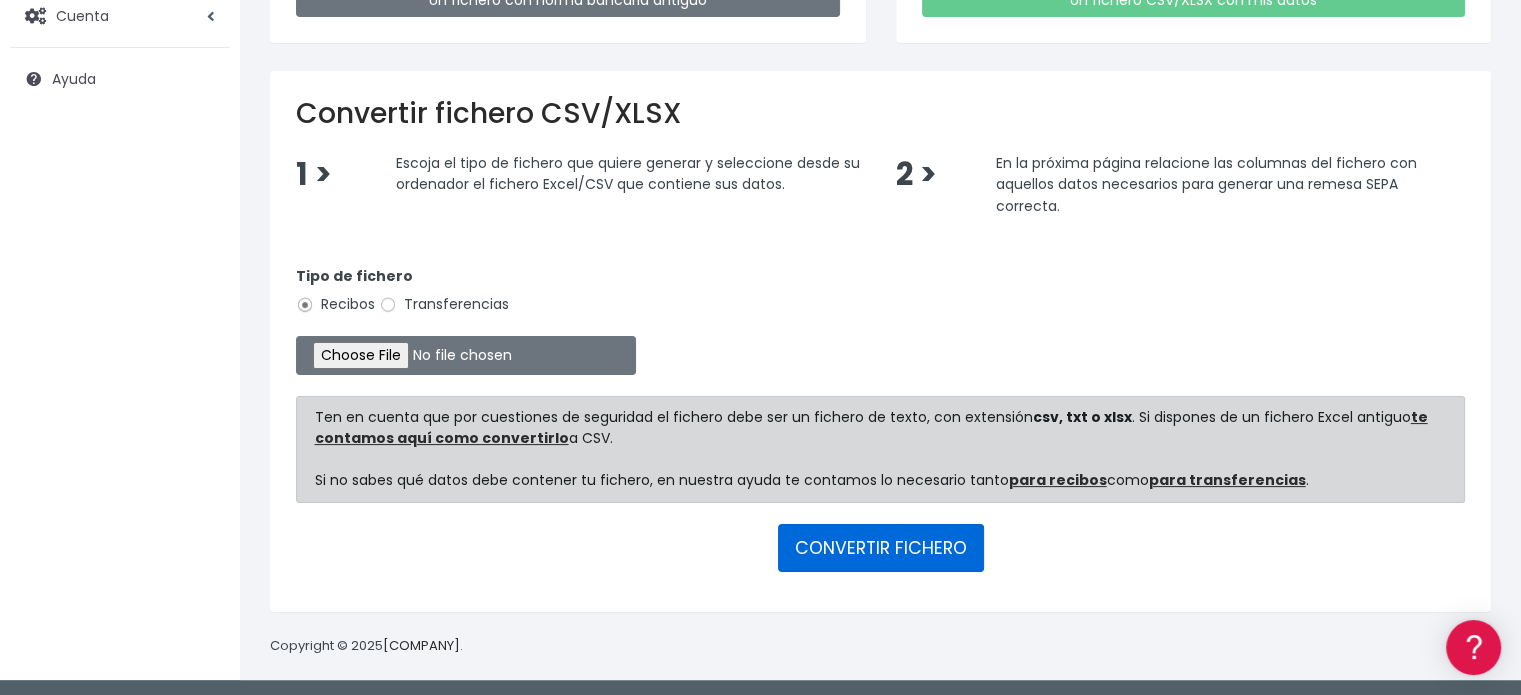 click on "CONVERTIR FICHERO" at bounding box center [881, 548] 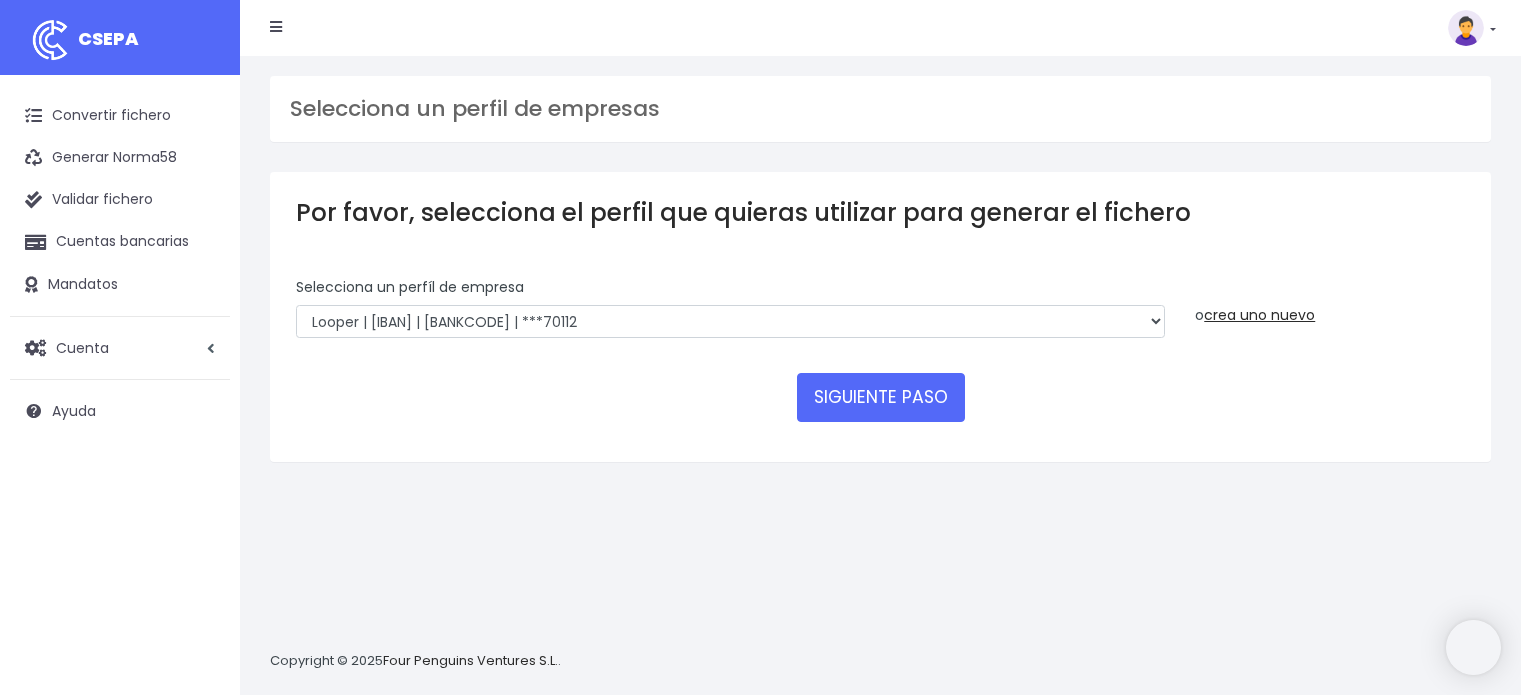 scroll, scrollTop: 0, scrollLeft: 0, axis: both 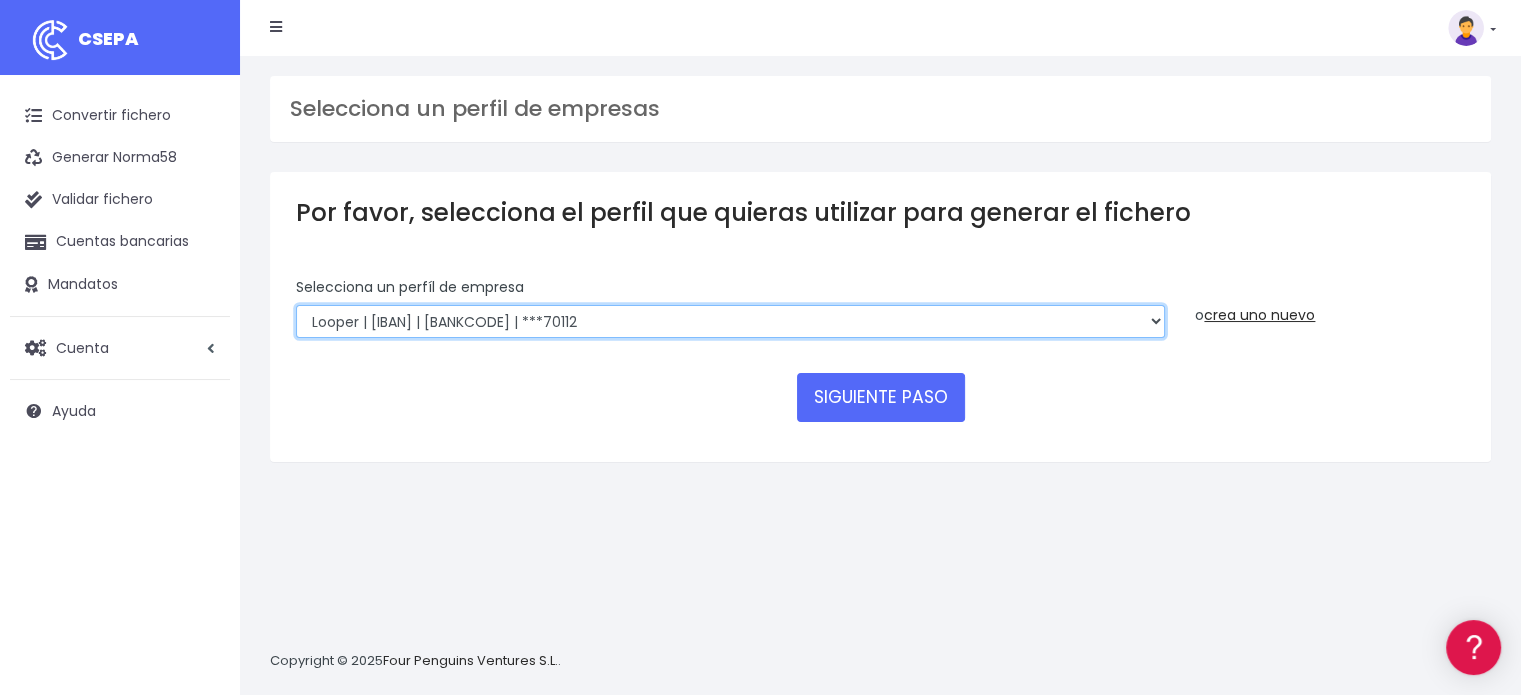 click on "Looper | ES16001B73946113 | CAHMESMMXXX | ***70112
Looper | ES16001B73946113 | BSABESBBXXX | ***71780
LOOPER CAPITAL SLU | ES16002B73946113 | CAIXESBBXXX | ***46903
Looper Capital SLU | ES16001B73946113 | BKBKESMMXXX | ***83486
Looper | ES16001B73946113 | INGDESMMXXX | ***36078" at bounding box center [730, 322] 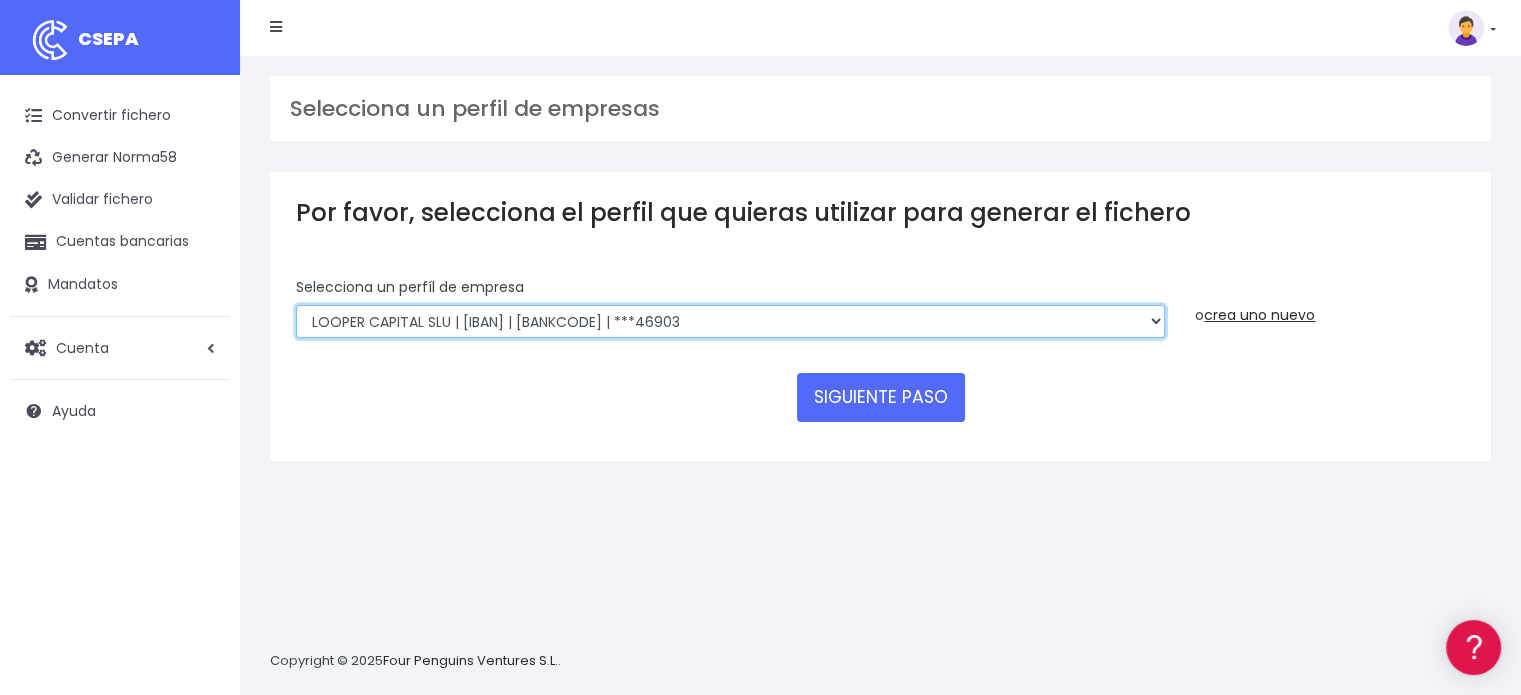 click on "Looper | ES16001B73946113 | CAHMESMMXXX | ***70112
Looper | ES16001B73946113 | BSABESBBXXX | ***71780
LOOPER CAPITAL SLU | ES16002B73946113 | CAIXESBBXXX | ***46903
Looper Capital SLU | ES16001B73946113 | BKBKESMMXXX | ***83486
Looper | ES16001B73946113 | INGDESMMXXX | ***36078" at bounding box center (730, 322) 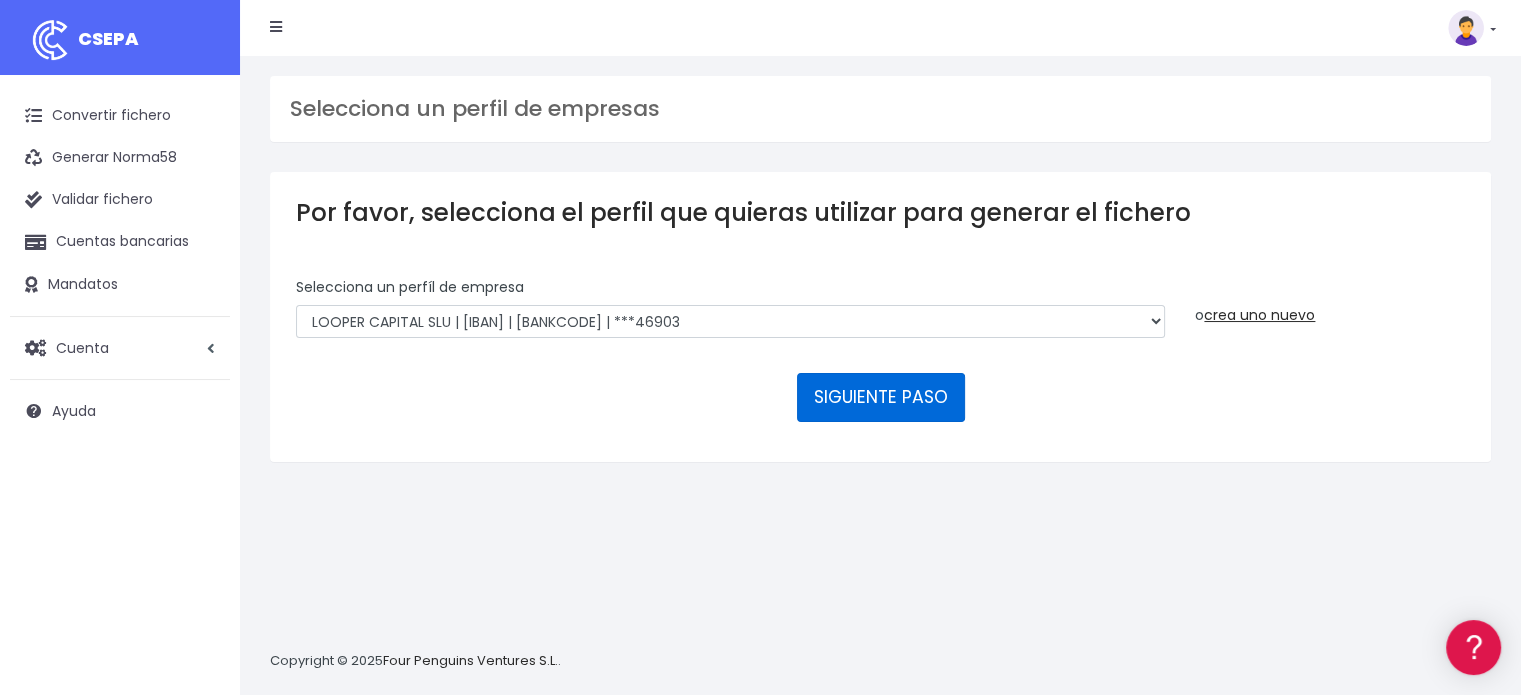 click on "SIGUIENTE PASO" at bounding box center [881, 397] 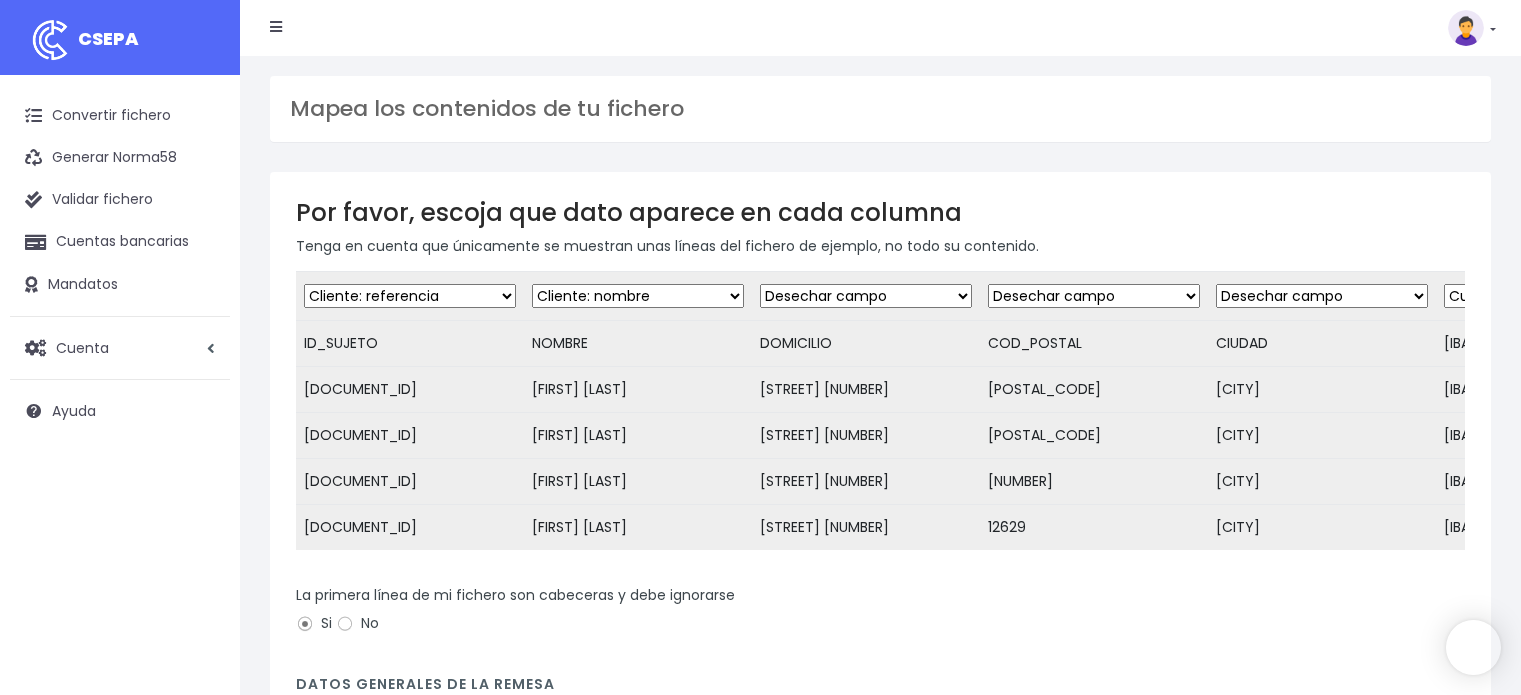 scroll, scrollTop: 0, scrollLeft: 0, axis: both 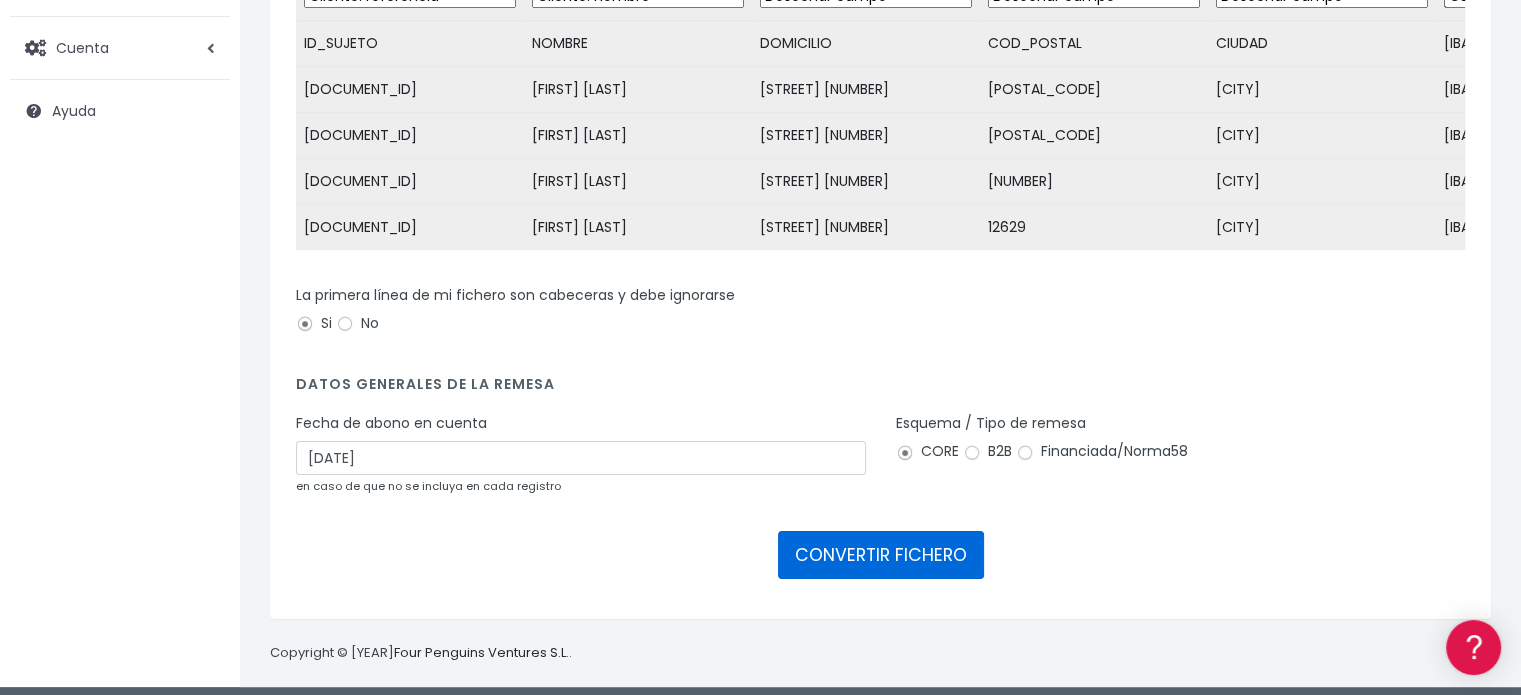 click on "CONVERTIR FICHERO" at bounding box center (881, 555) 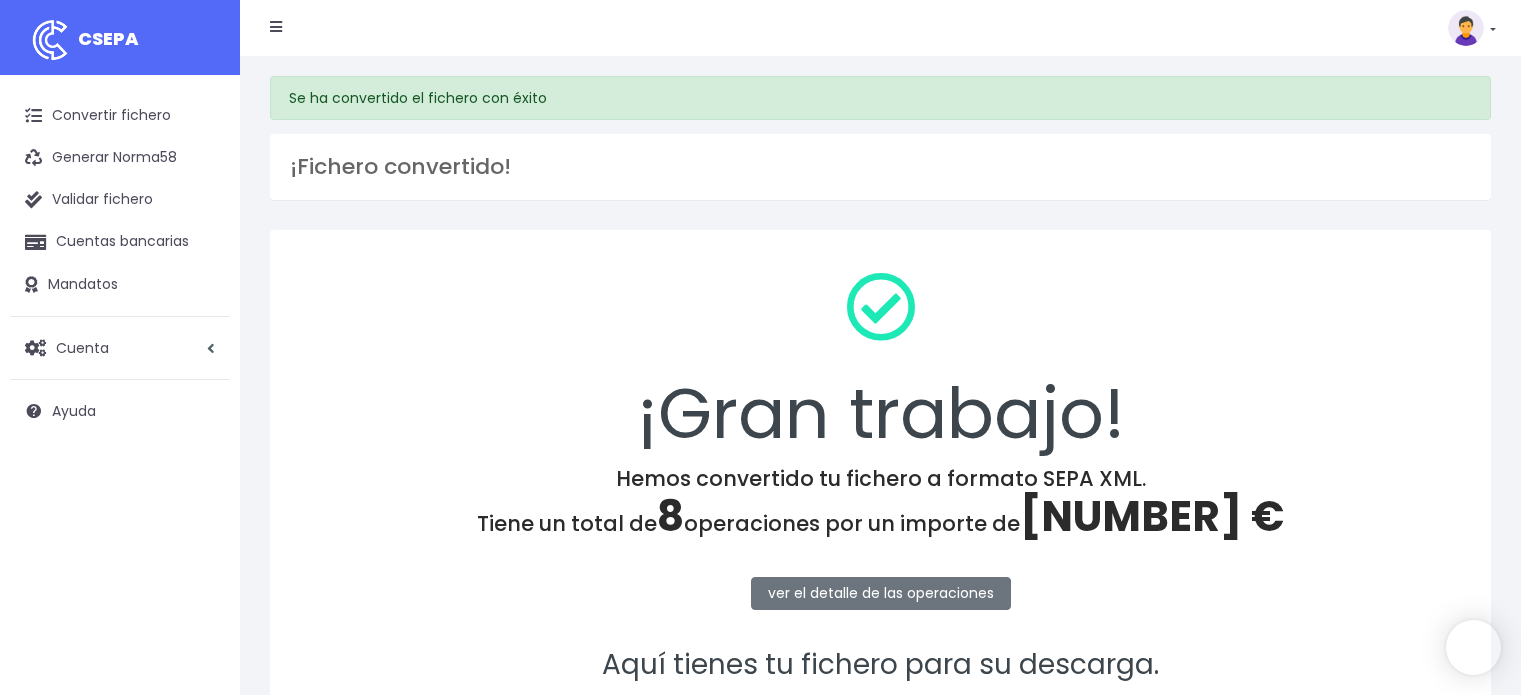 scroll, scrollTop: 0, scrollLeft: 0, axis: both 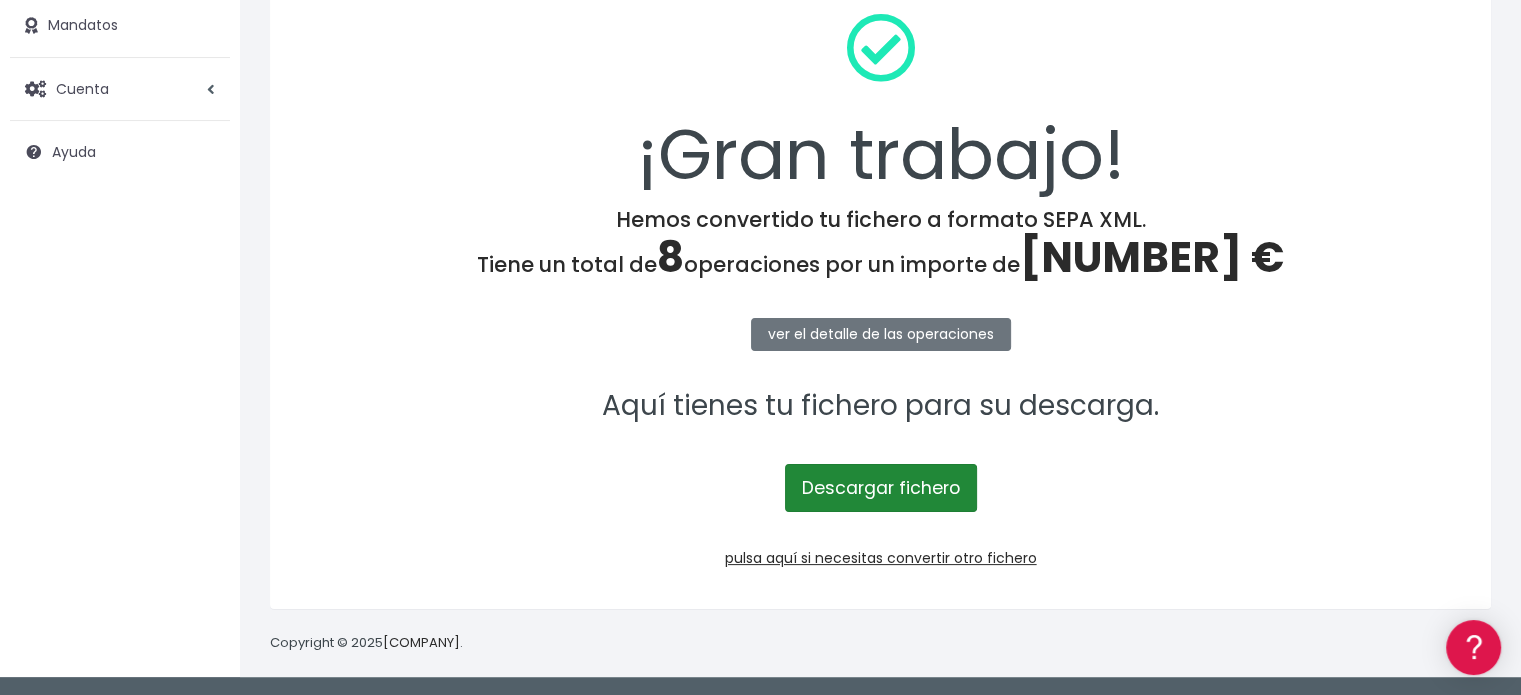click on "Descargar fichero" at bounding box center (881, 488) 